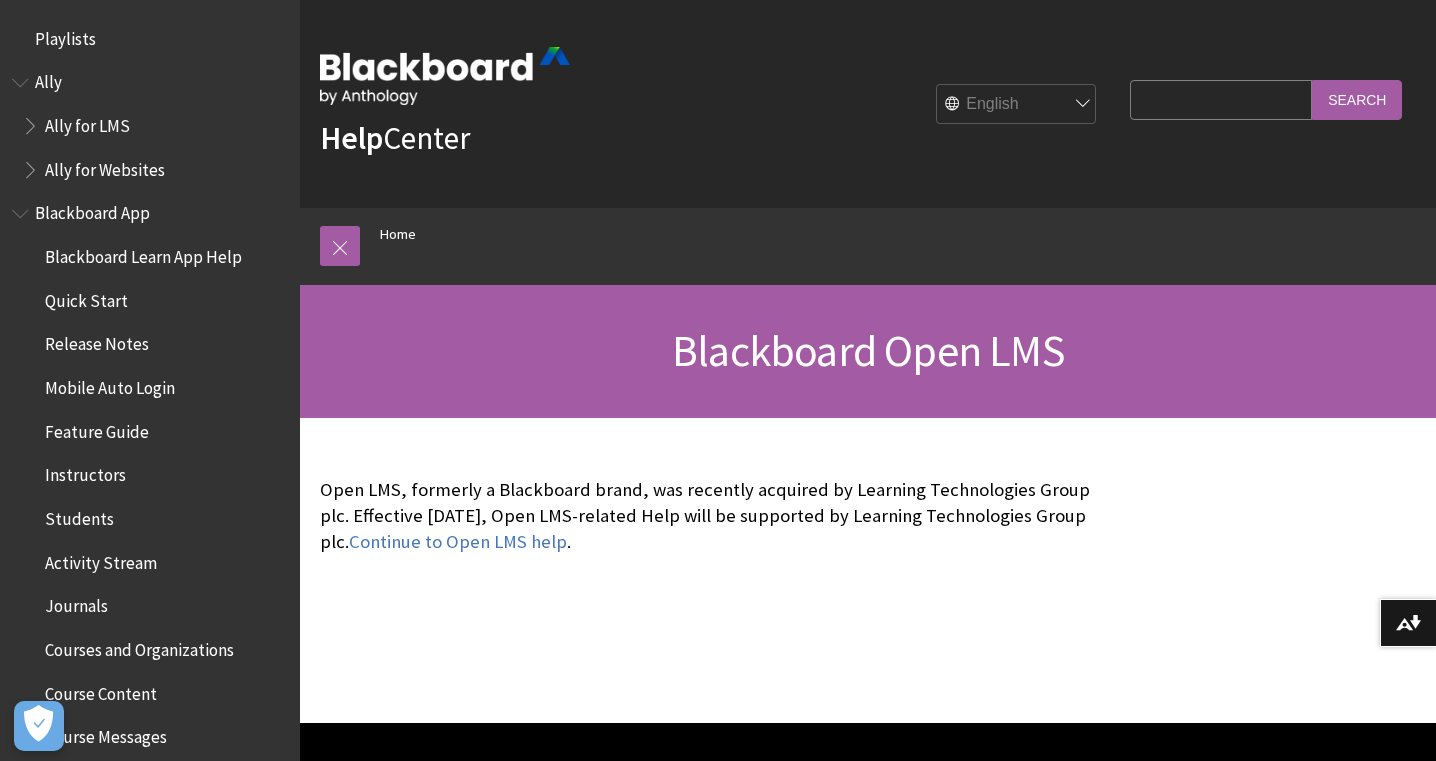 scroll, scrollTop: 0, scrollLeft: 0, axis: both 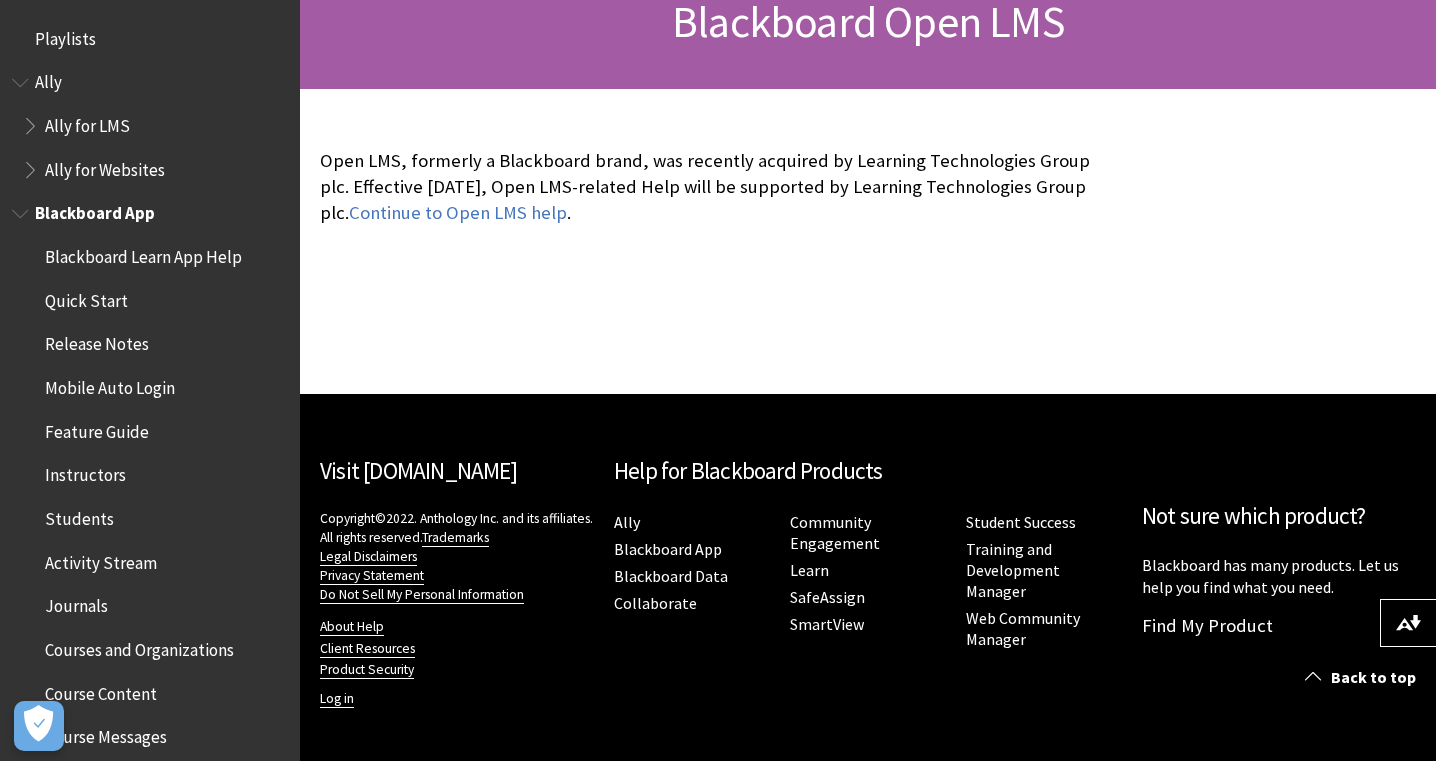 click on "Feature Guide" at bounding box center (97, 428) 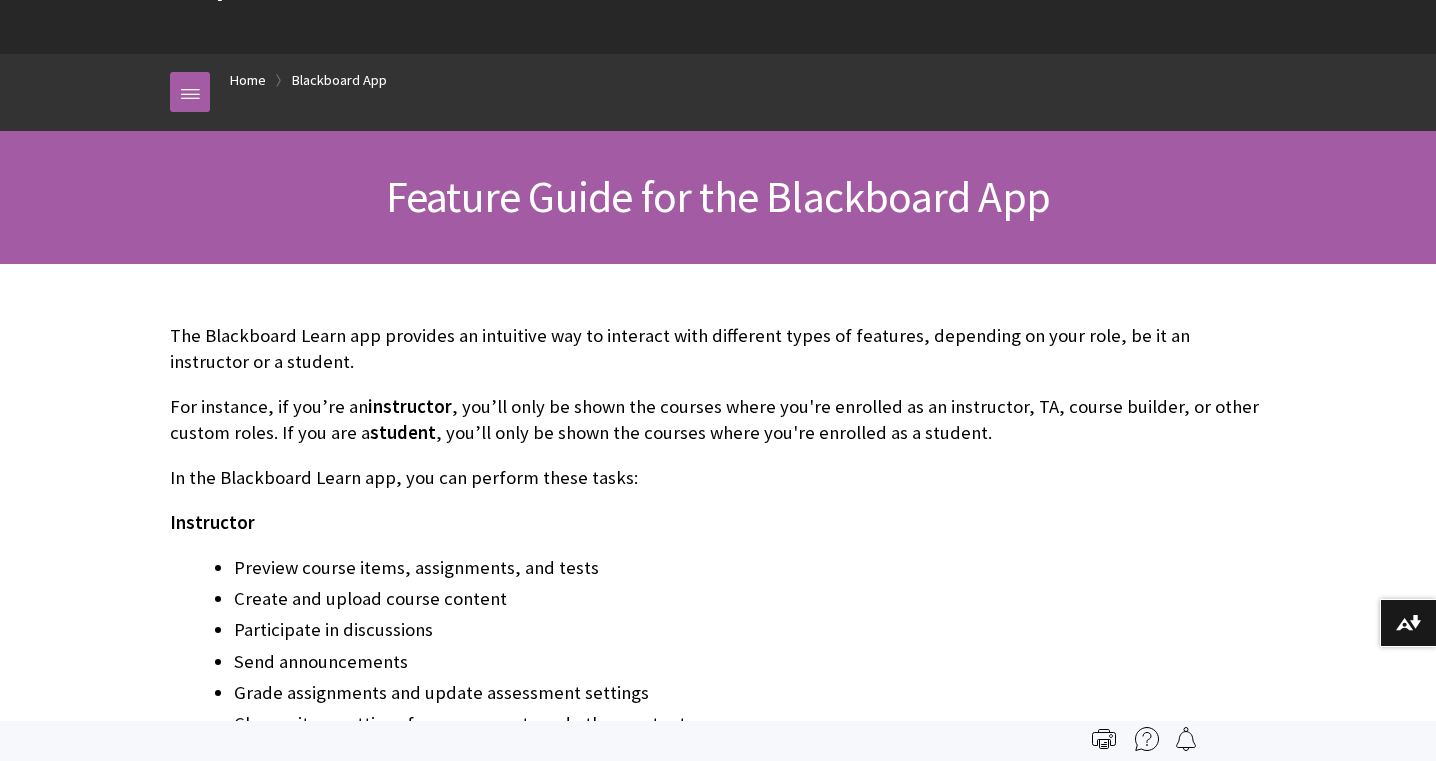 scroll, scrollTop: 307, scrollLeft: 0, axis: vertical 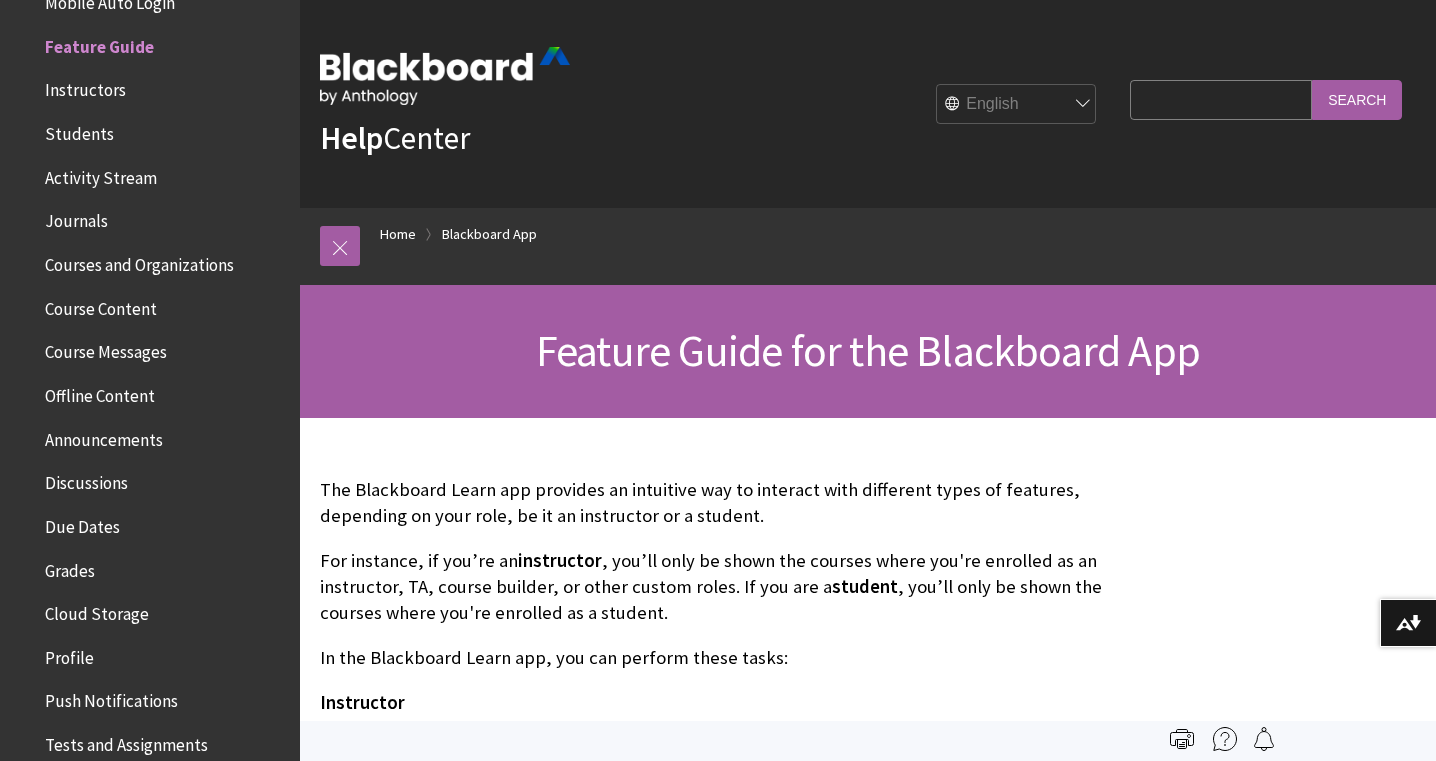 click on "Journals" at bounding box center (76, 218) 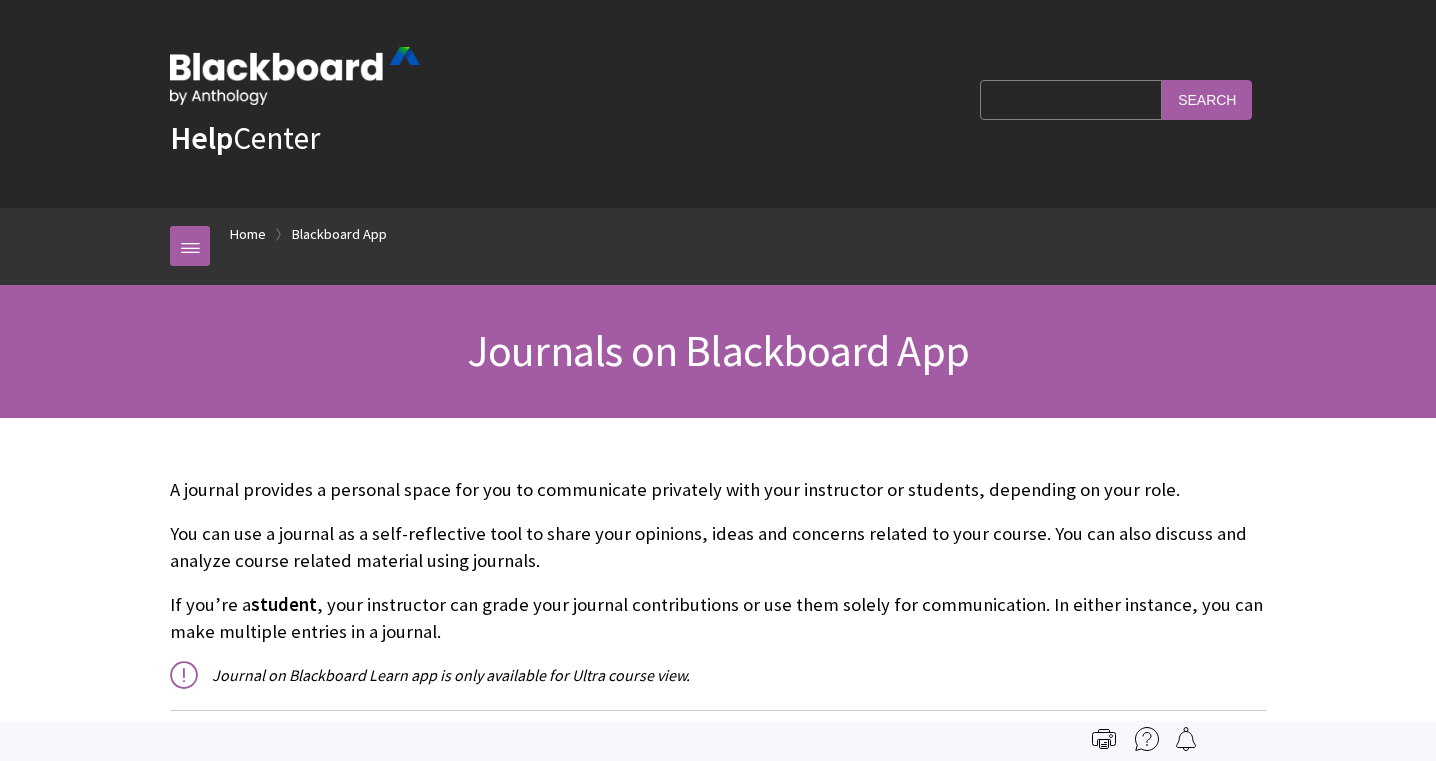 scroll, scrollTop: 0, scrollLeft: 0, axis: both 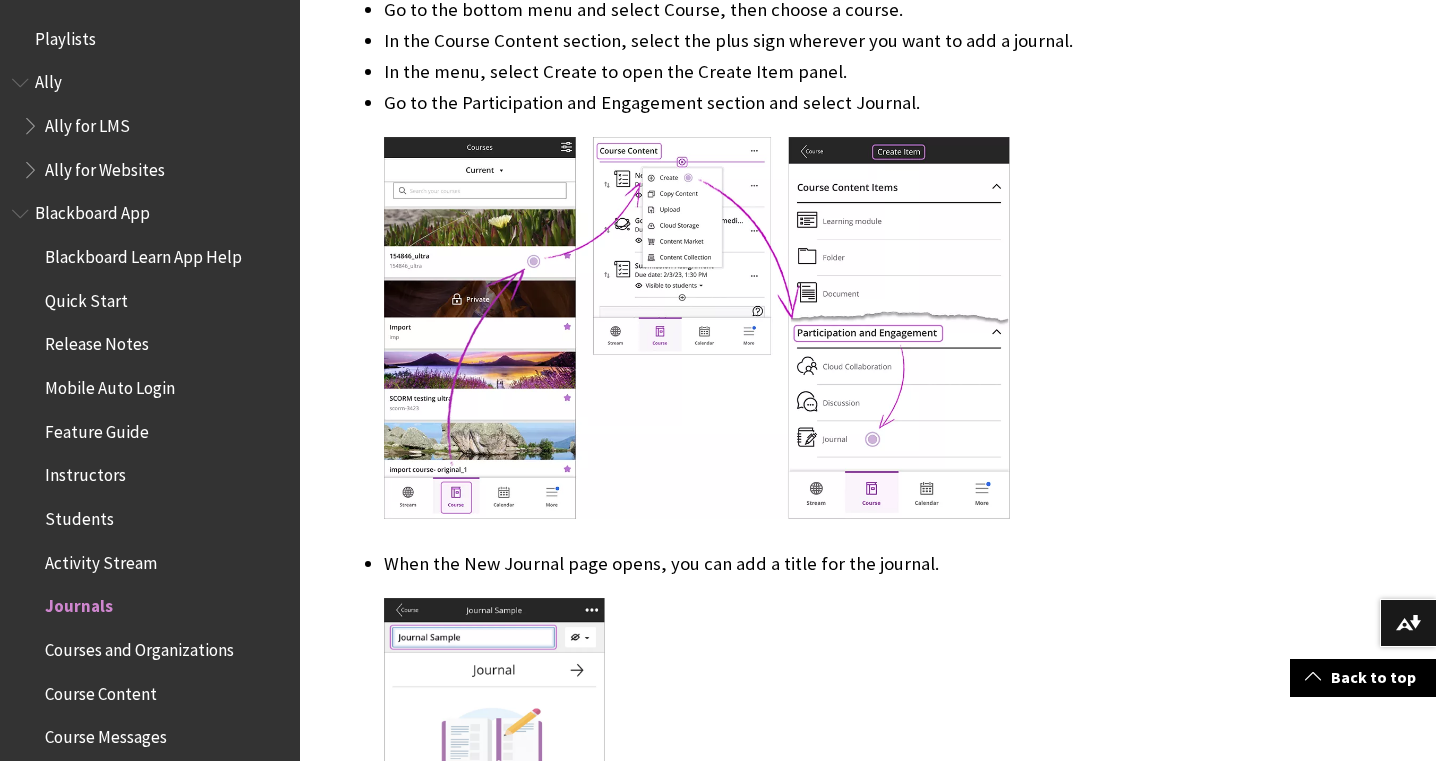 click on "Blackboard App" at bounding box center (92, 210) 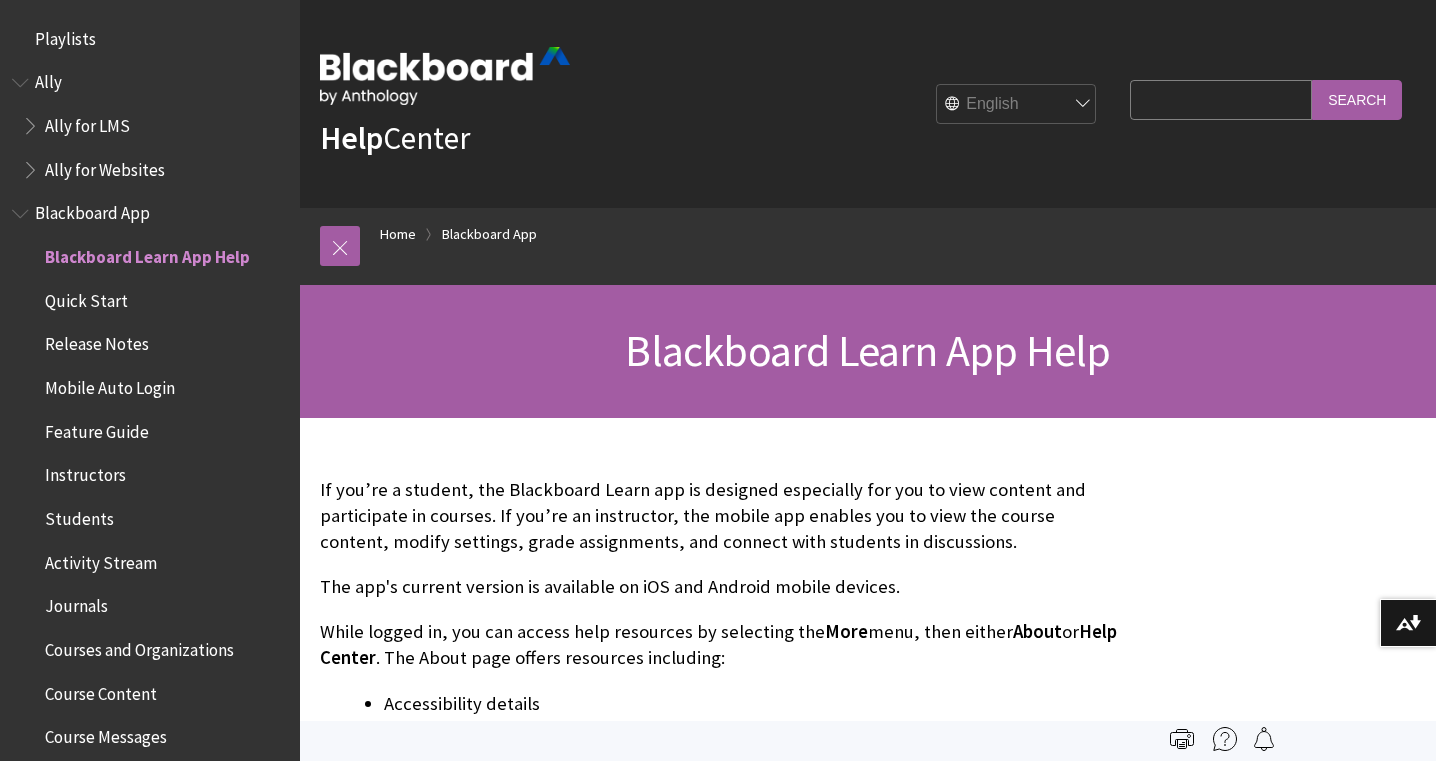 scroll, scrollTop: 0, scrollLeft: 0, axis: both 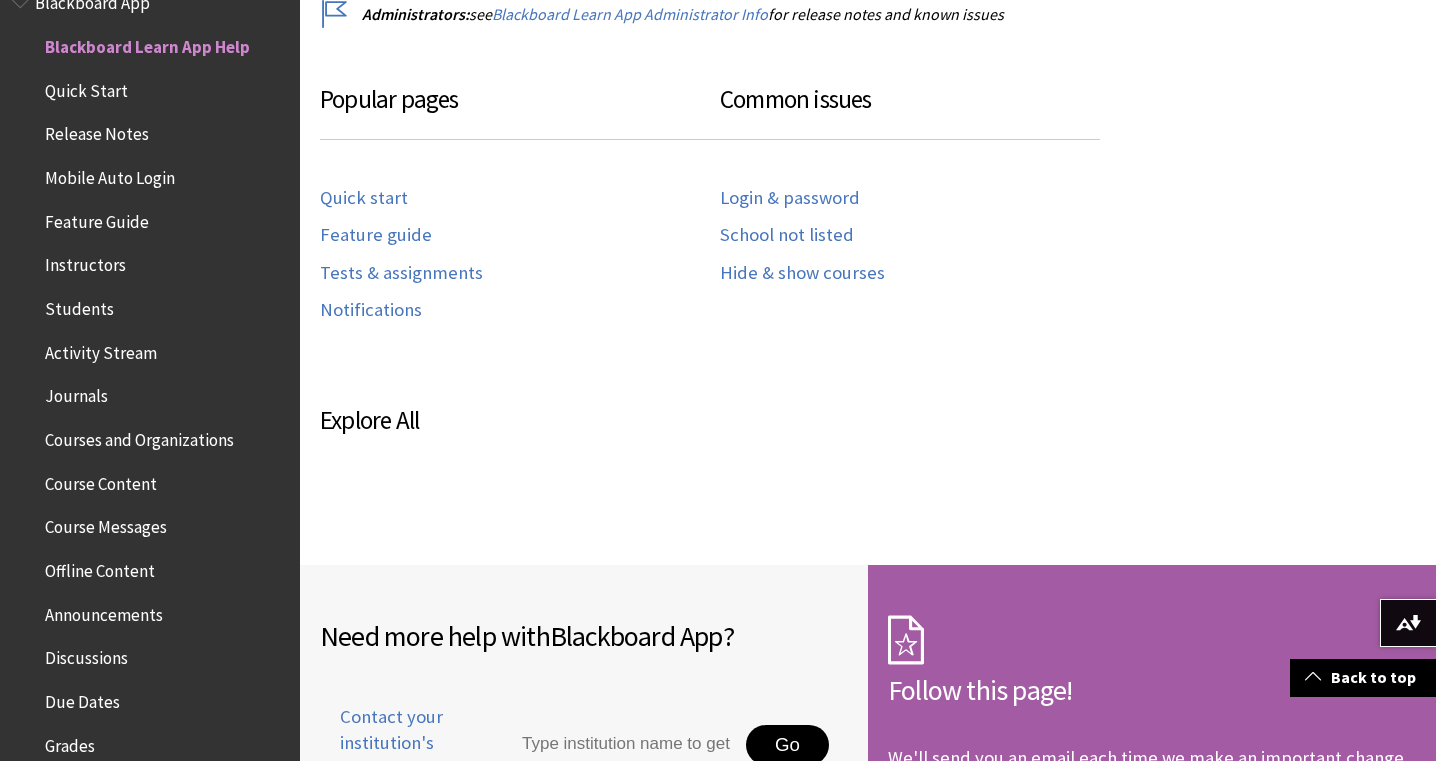 click on "Quick Start" at bounding box center (86, 87) 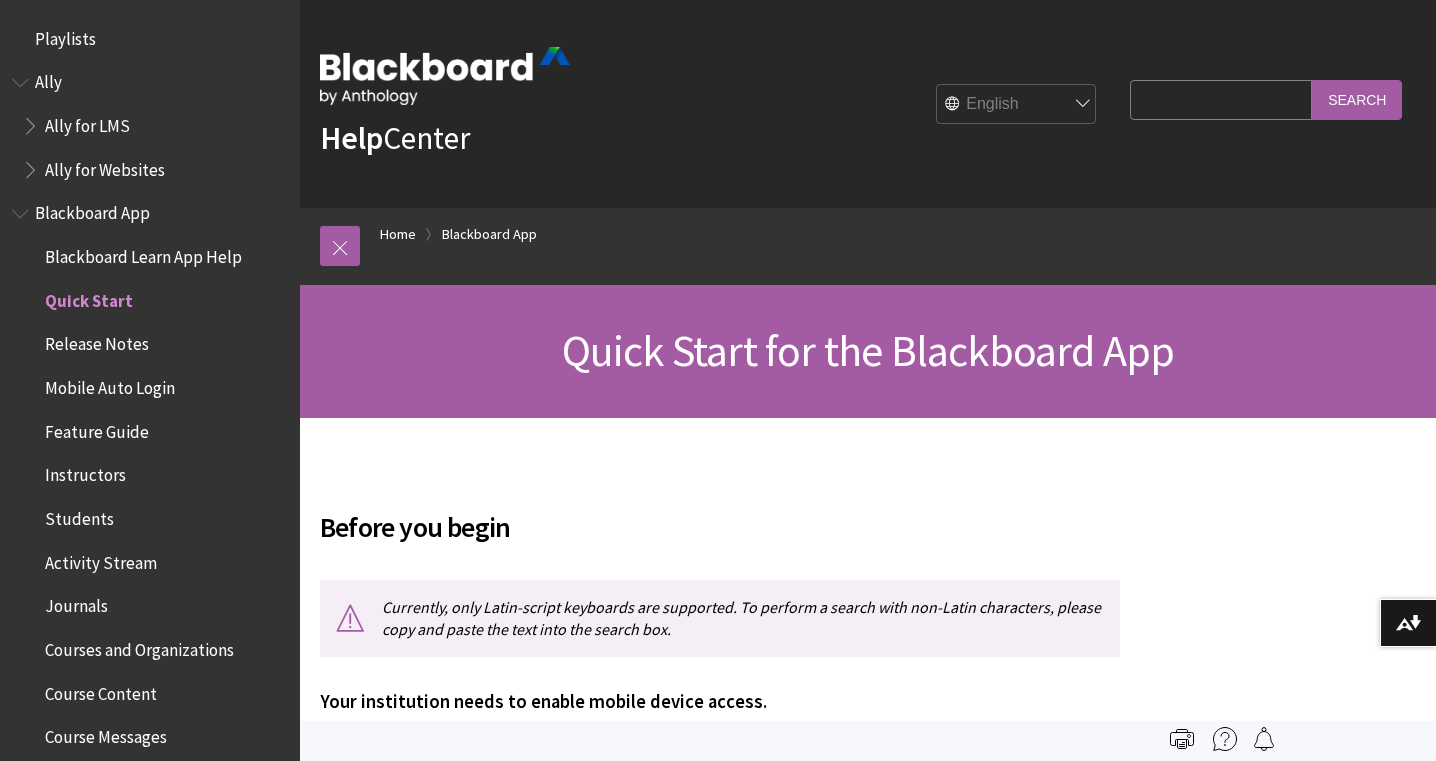 scroll, scrollTop: 0, scrollLeft: 0, axis: both 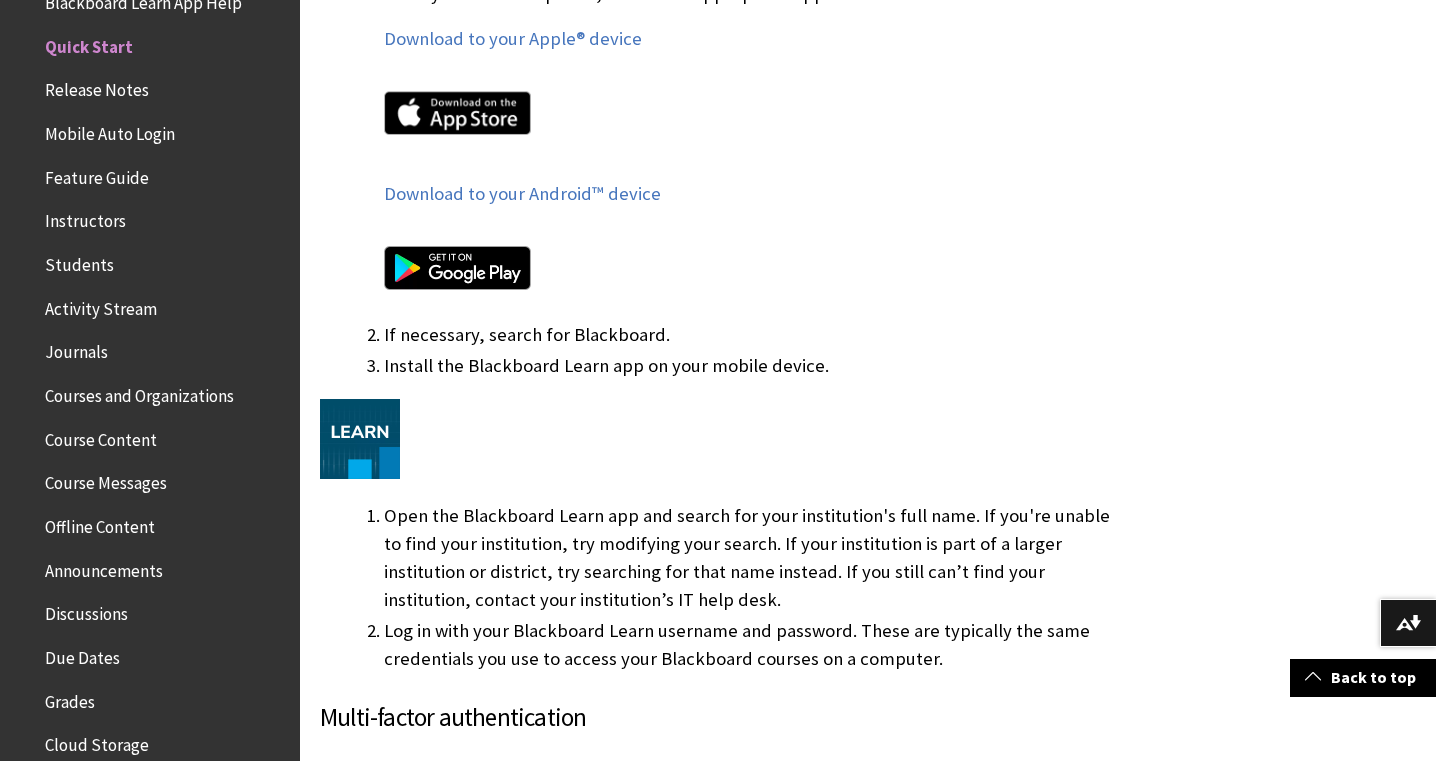 click on "Feature Guide" at bounding box center [97, 174] 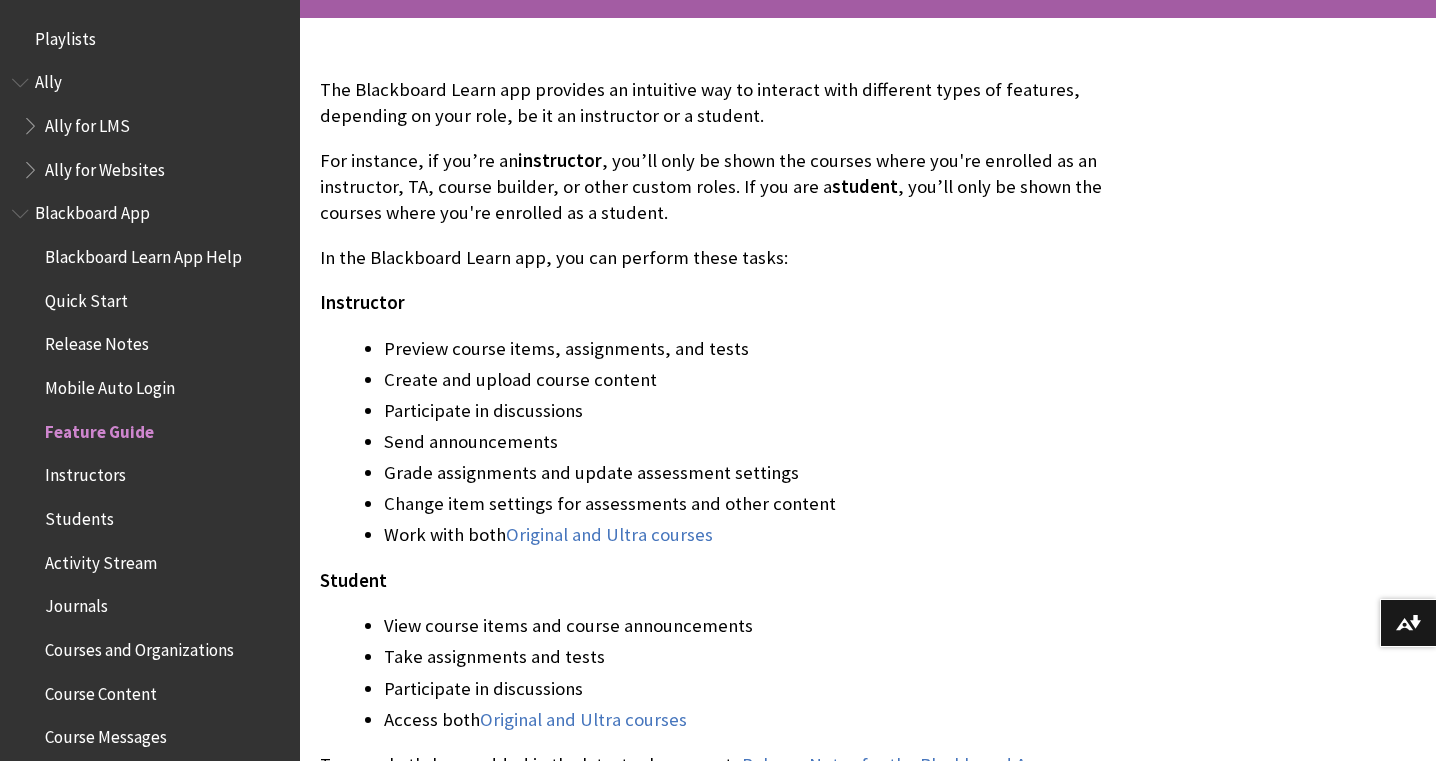 scroll, scrollTop: 410, scrollLeft: 0, axis: vertical 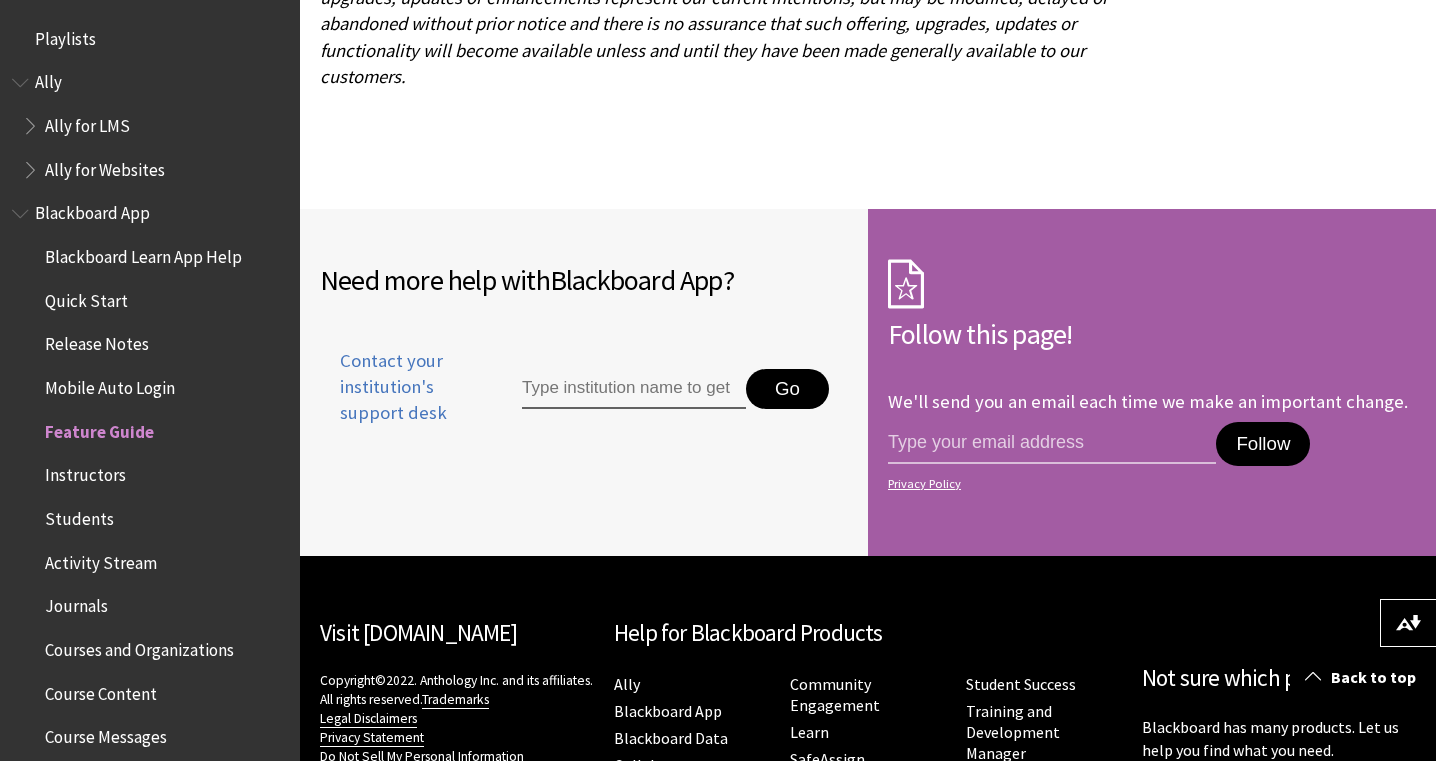 click on "Instructors" at bounding box center [85, 472] 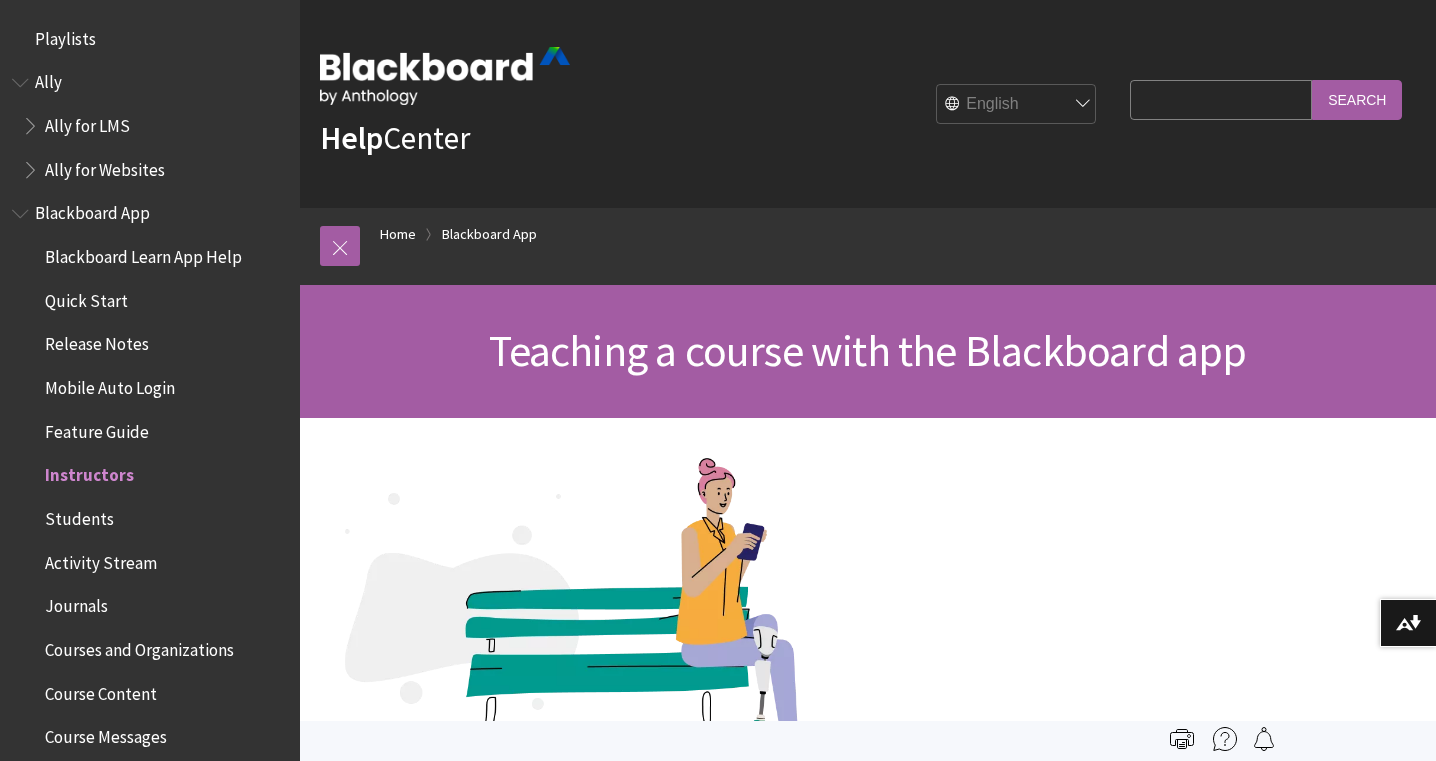 scroll, scrollTop: 0, scrollLeft: 0, axis: both 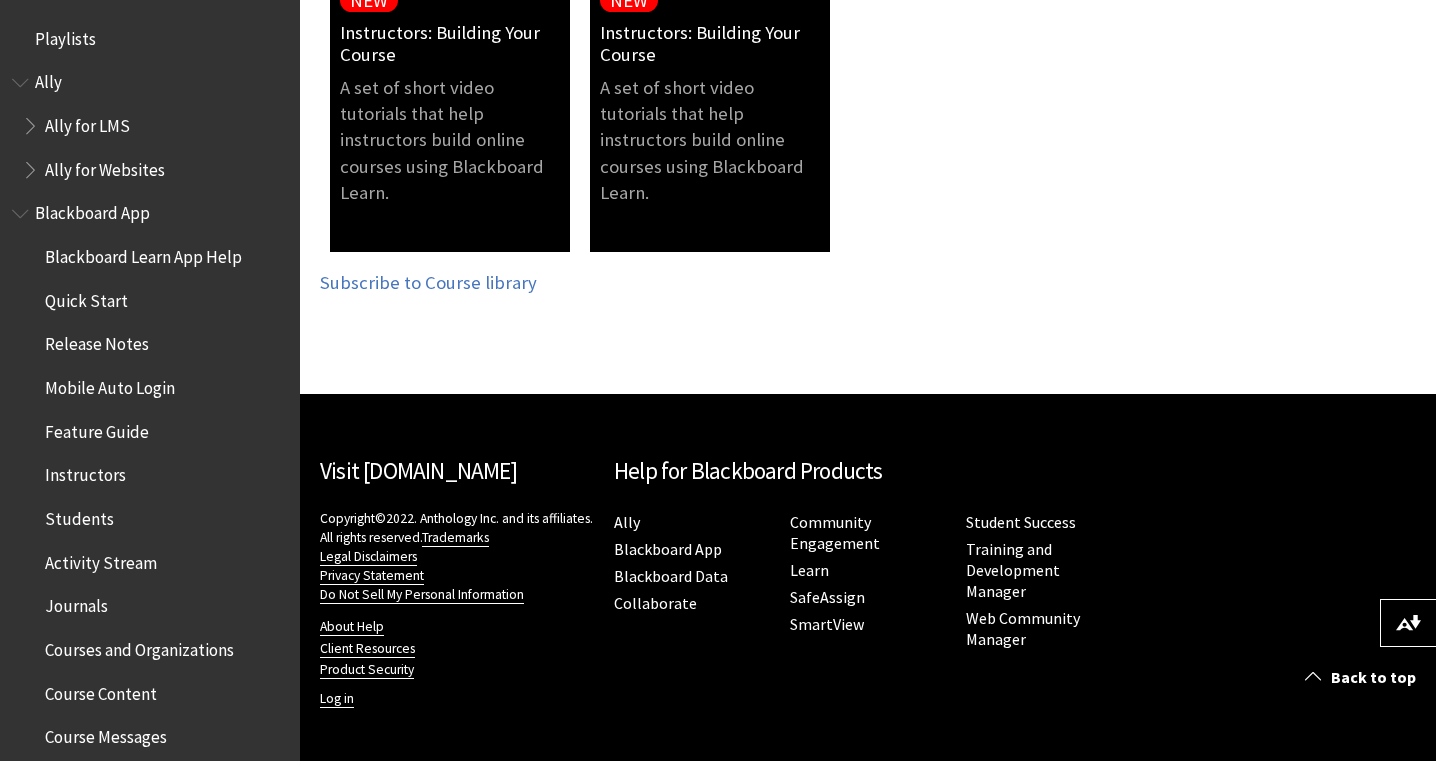 click on "Visit [DOMAIN_NAME]" at bounding box center (418, 470) 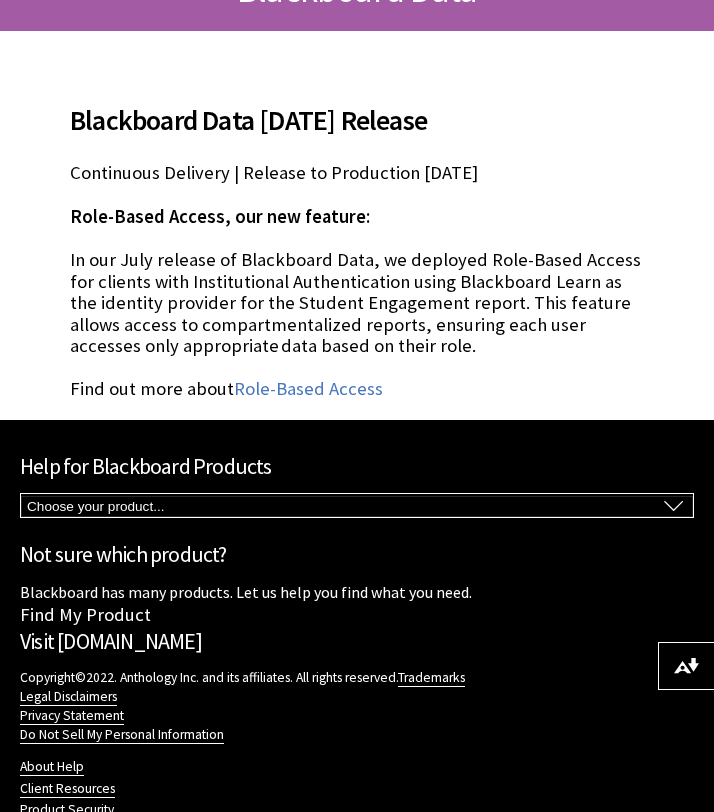 scroll, scrollTop: 0, scrollLeft: 0, axis: both 